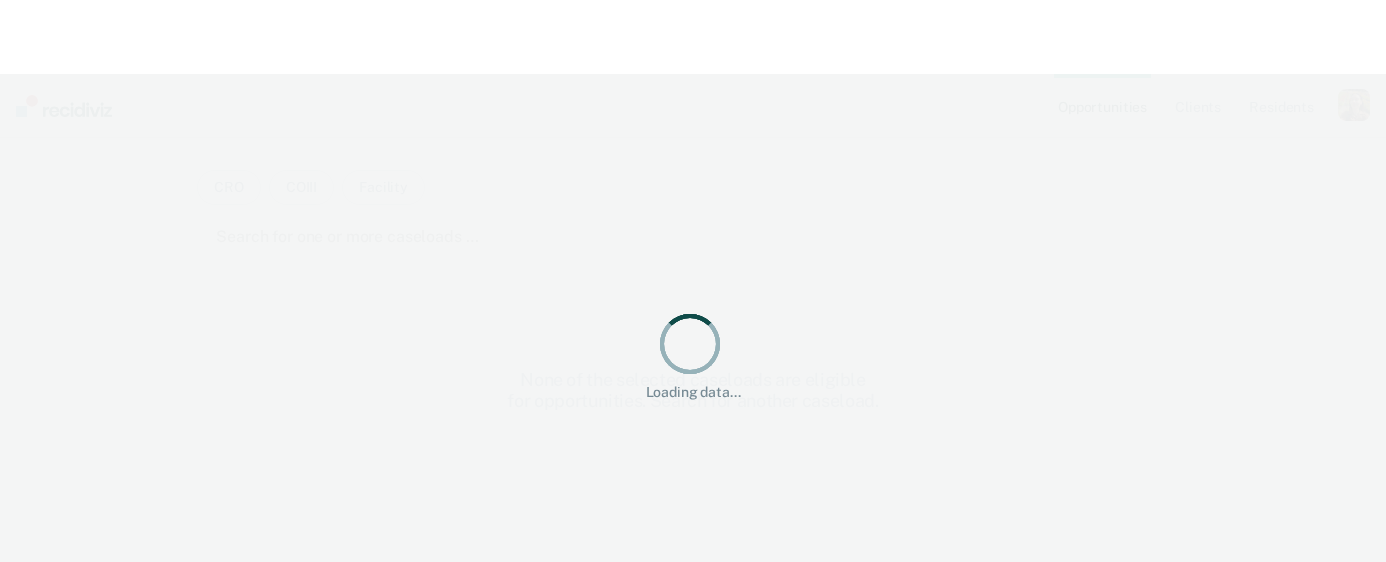 scroll, scrollTop: 0, scrollLeft: 0, axis: both 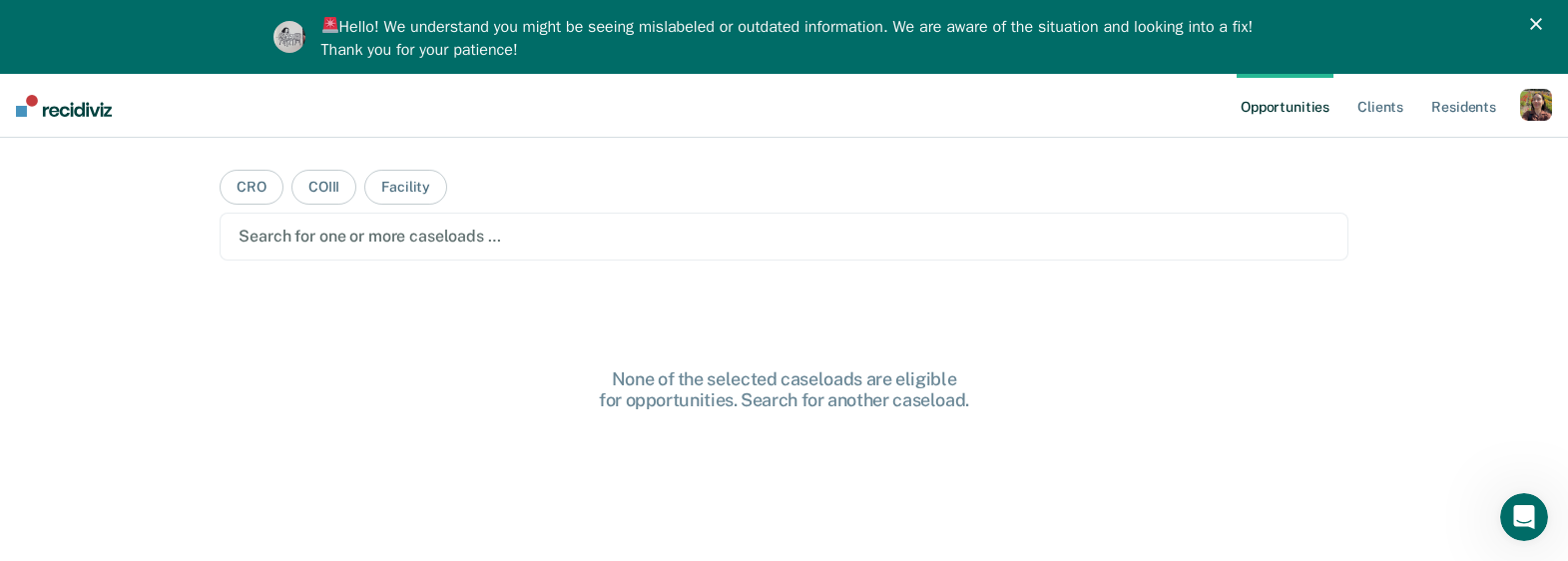 click at bounding box center (1536, 105) 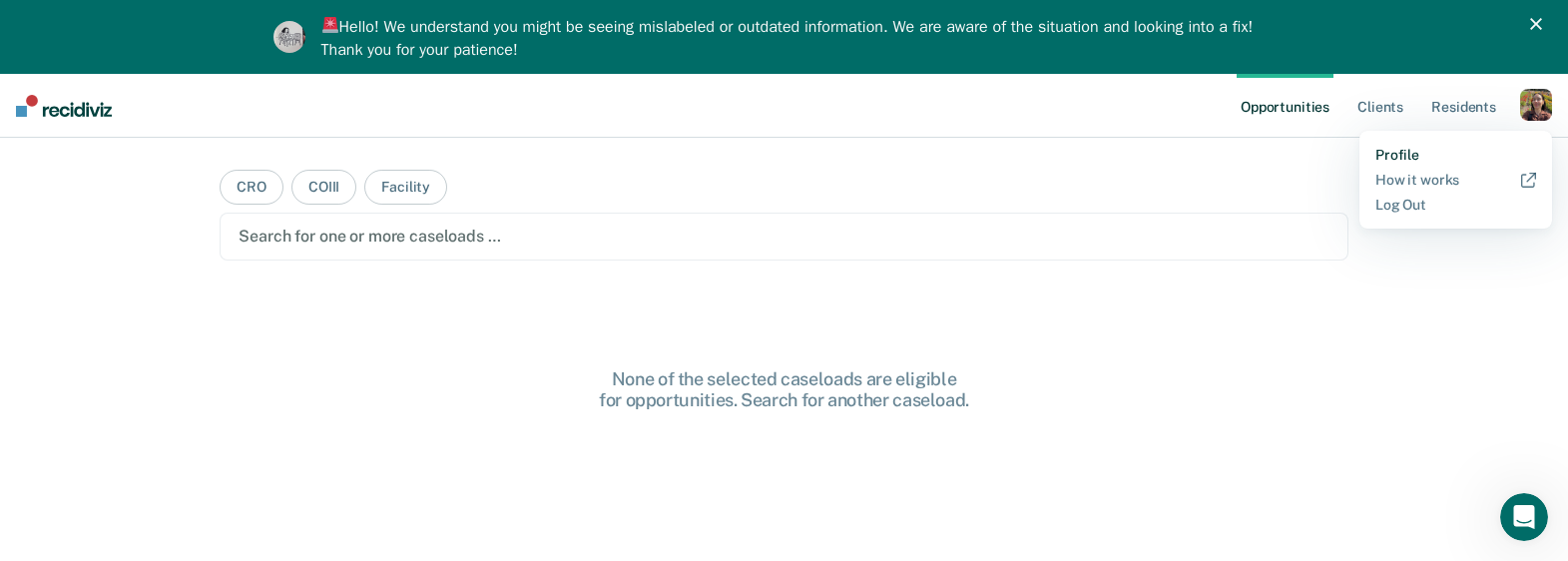 click on "Profile" at bounding box center (1455, 155) 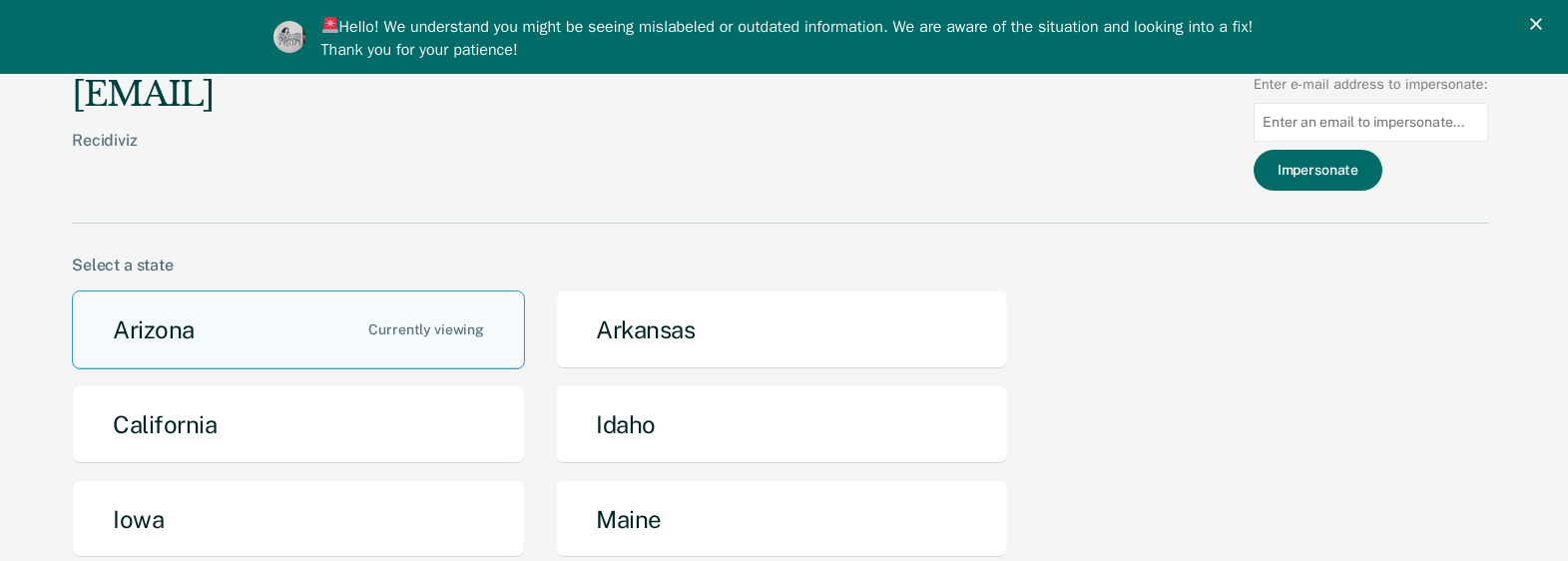 click at bounding box center [1370, 122] 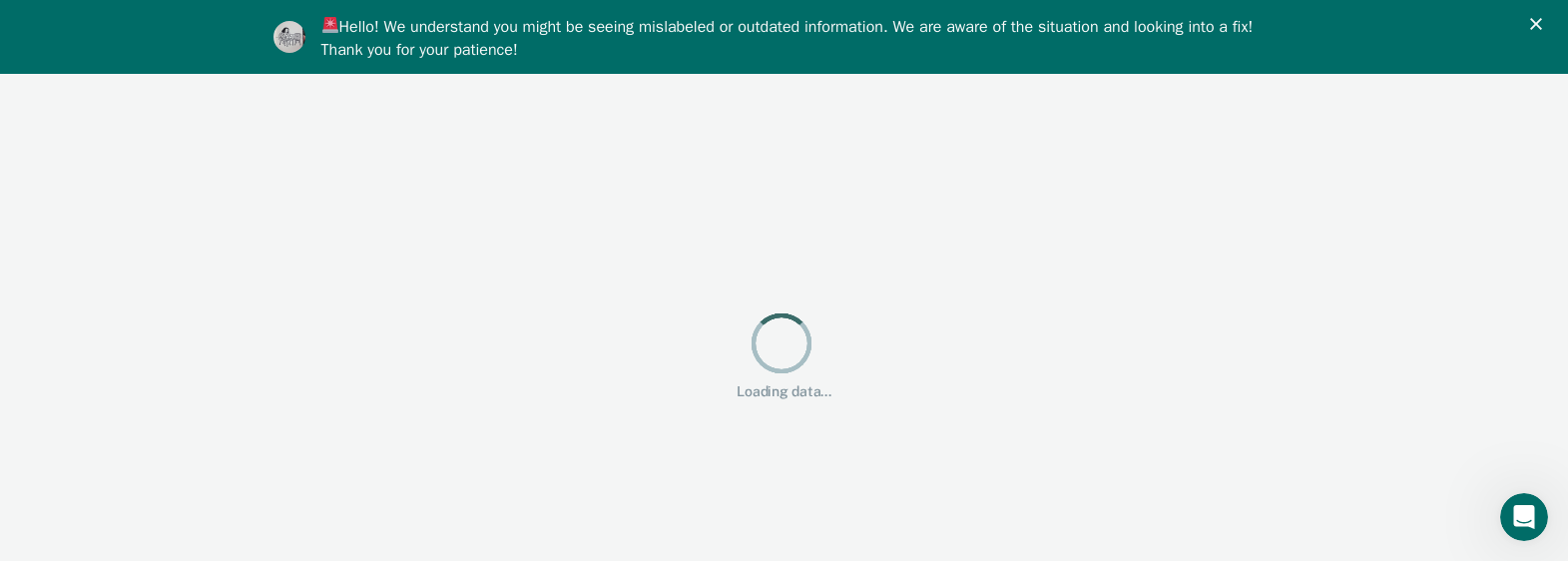scroll, scrollTop: 0, scrollLeft: 0, axis: both 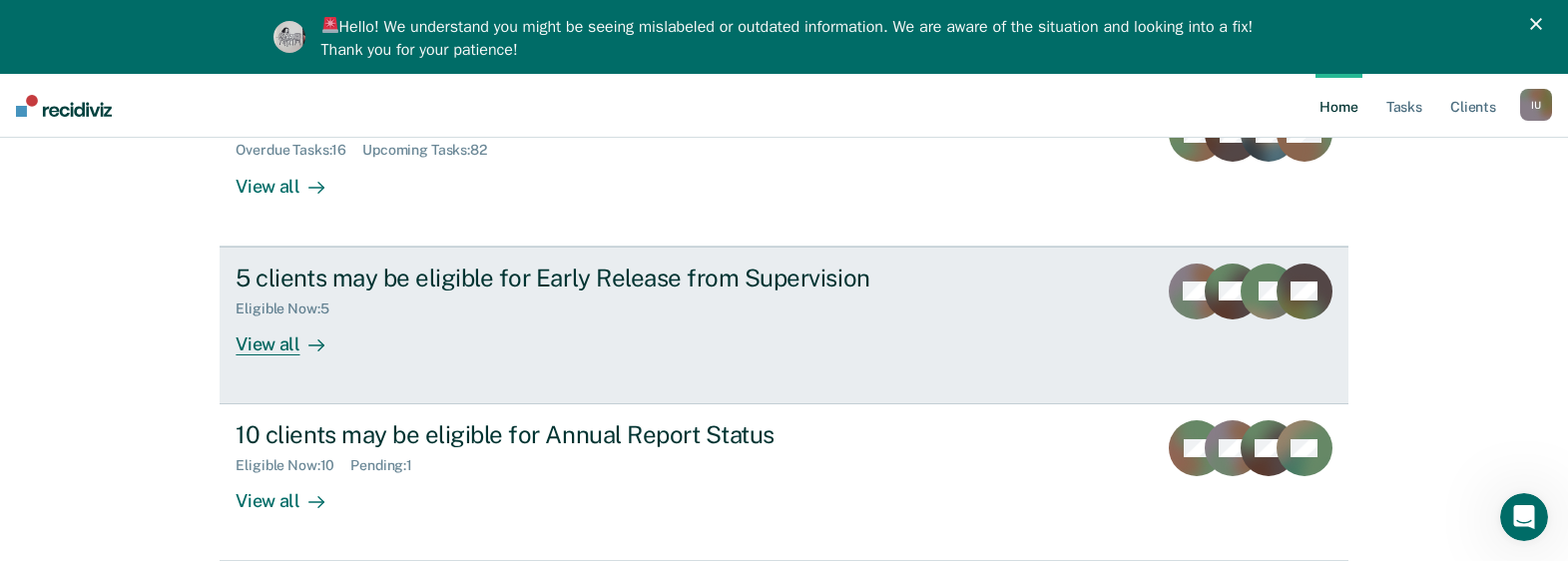 click on "5 clients may be eligible for Early Release from Supervision Eligible Now :  5 View all" at bounding box center [610, 309] 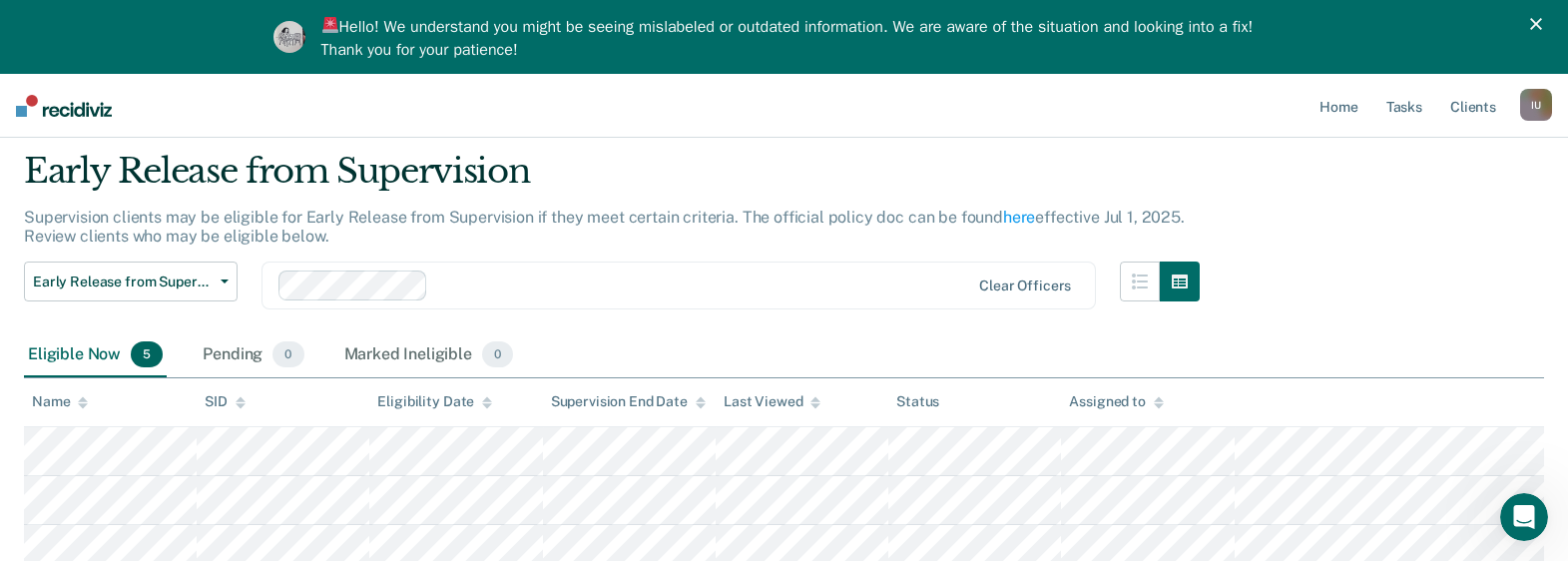 scroll, scrollTop: 0, scrollLeft: 0, axis: both 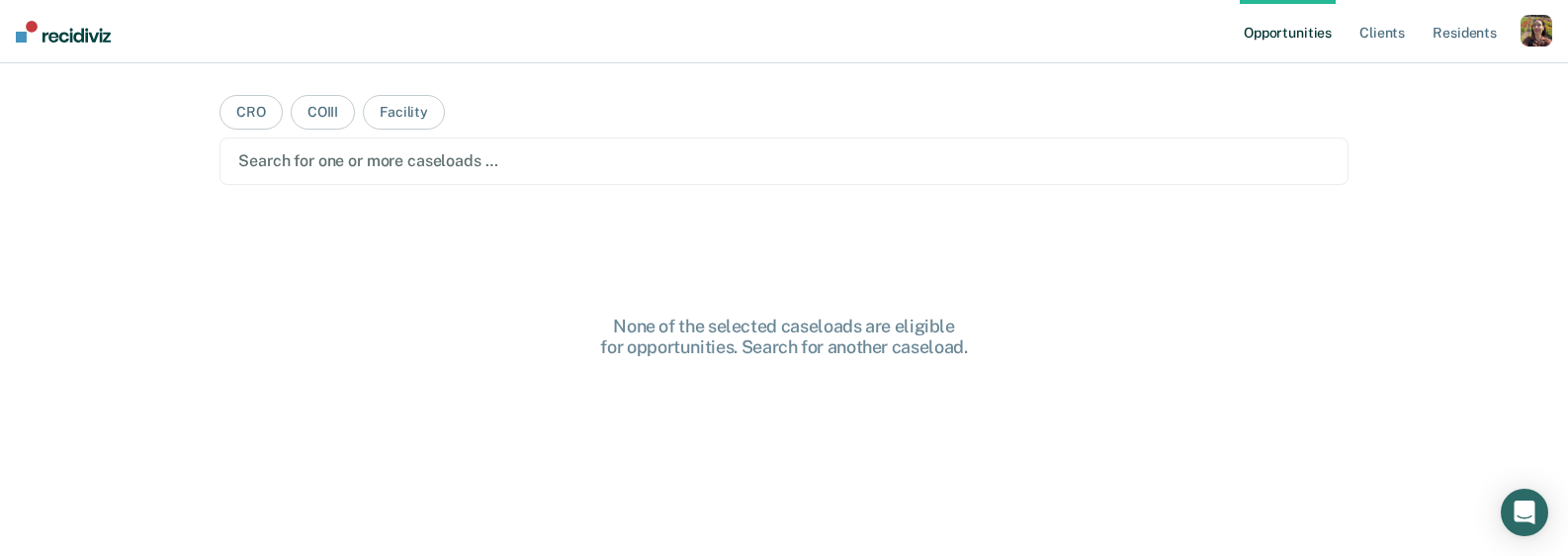 click at bounding box center (1536, 31) 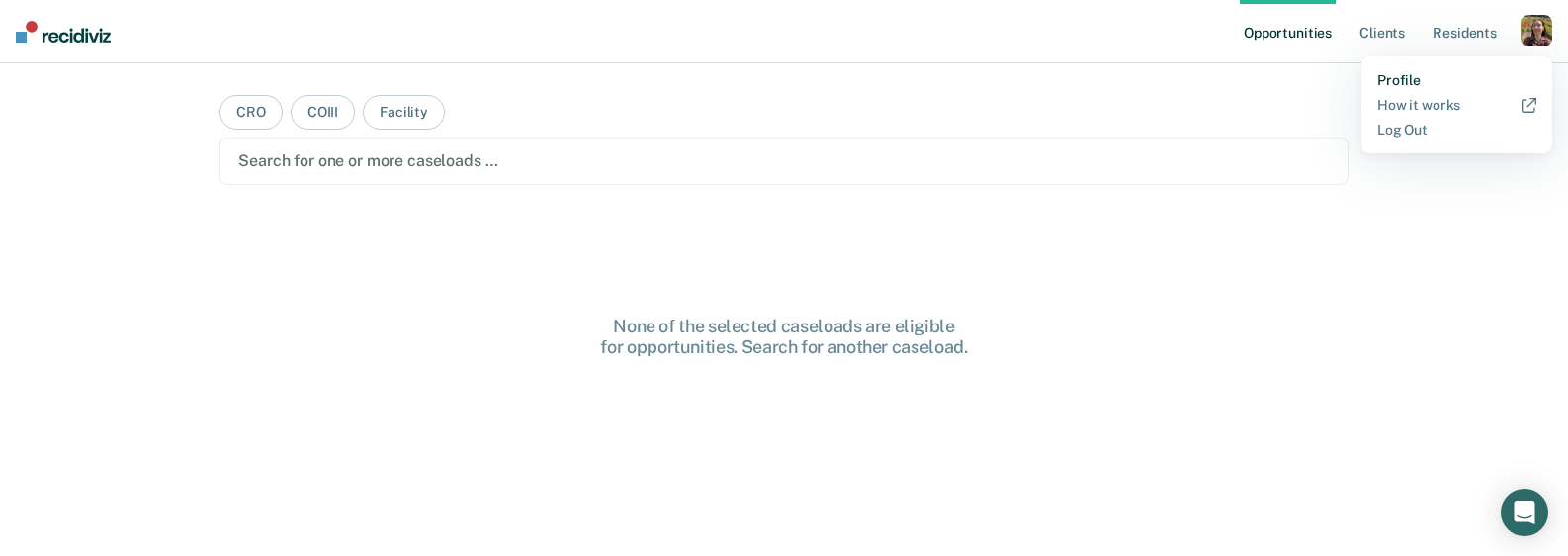 click on "Profile" at bounding box center [1456, 80] 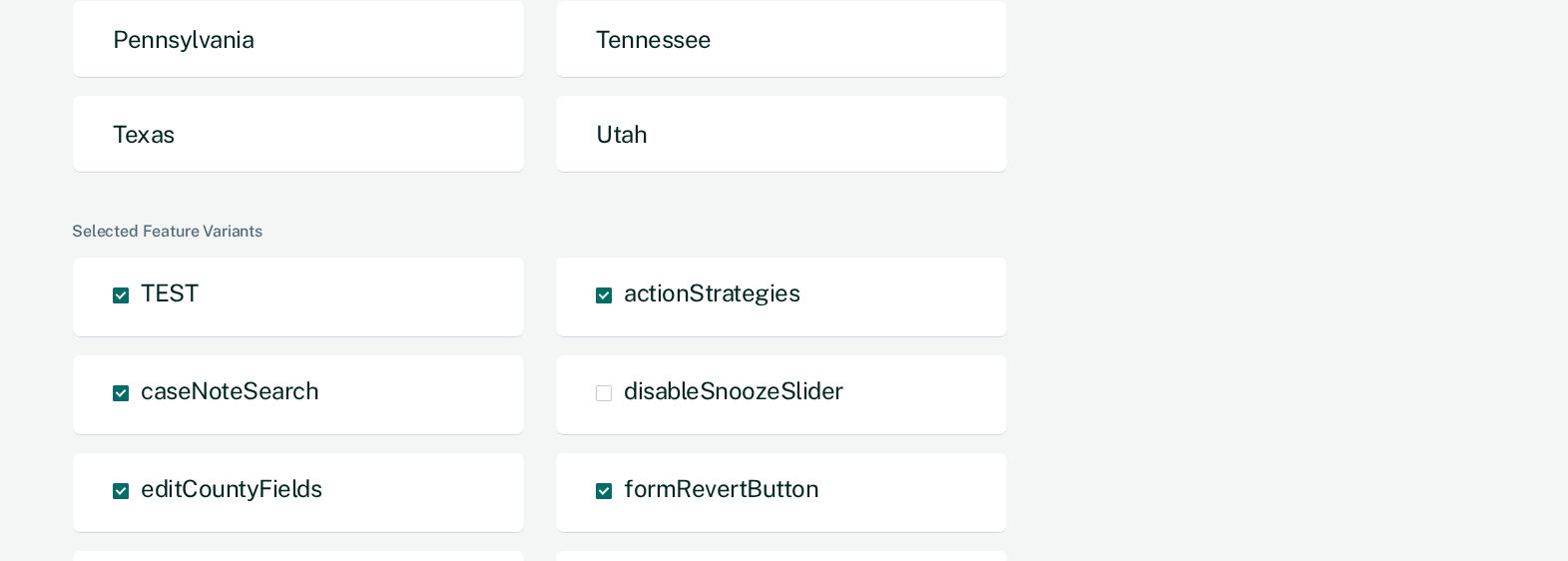 scroll, scrollTop: 599, scrollLeft: 0, axis: vertical 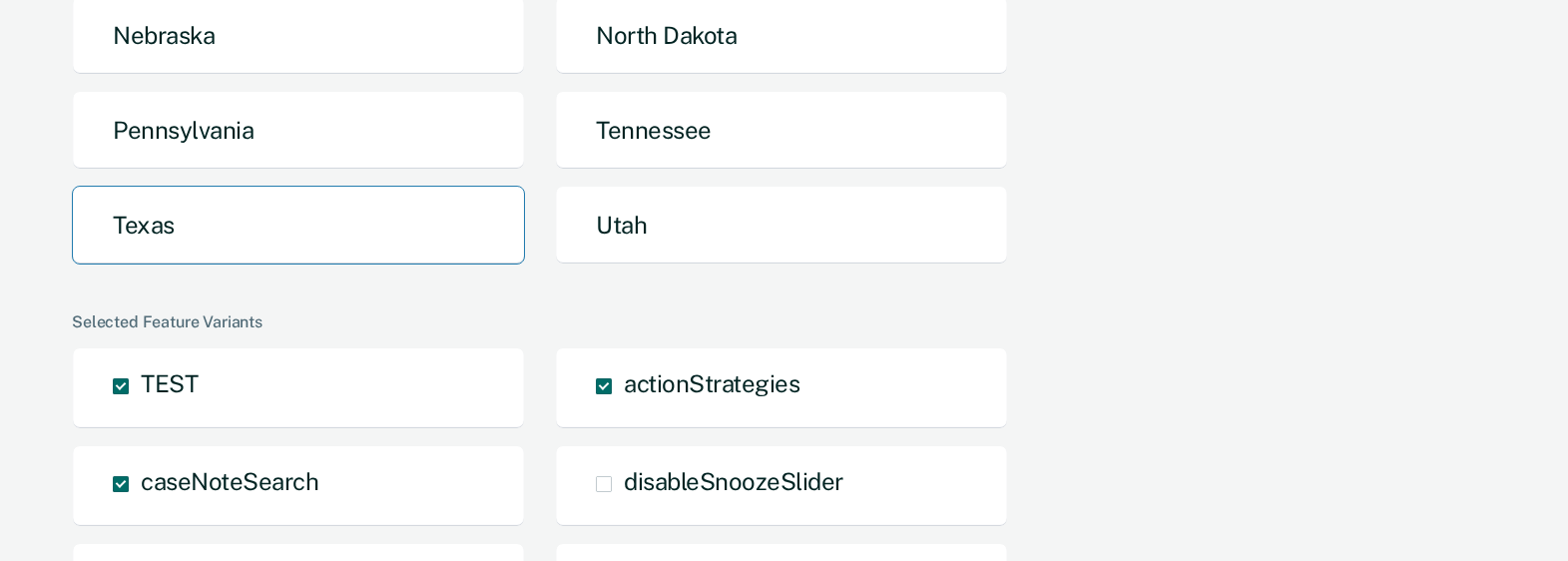 click on "Texas" at bounding box center [298, 225] 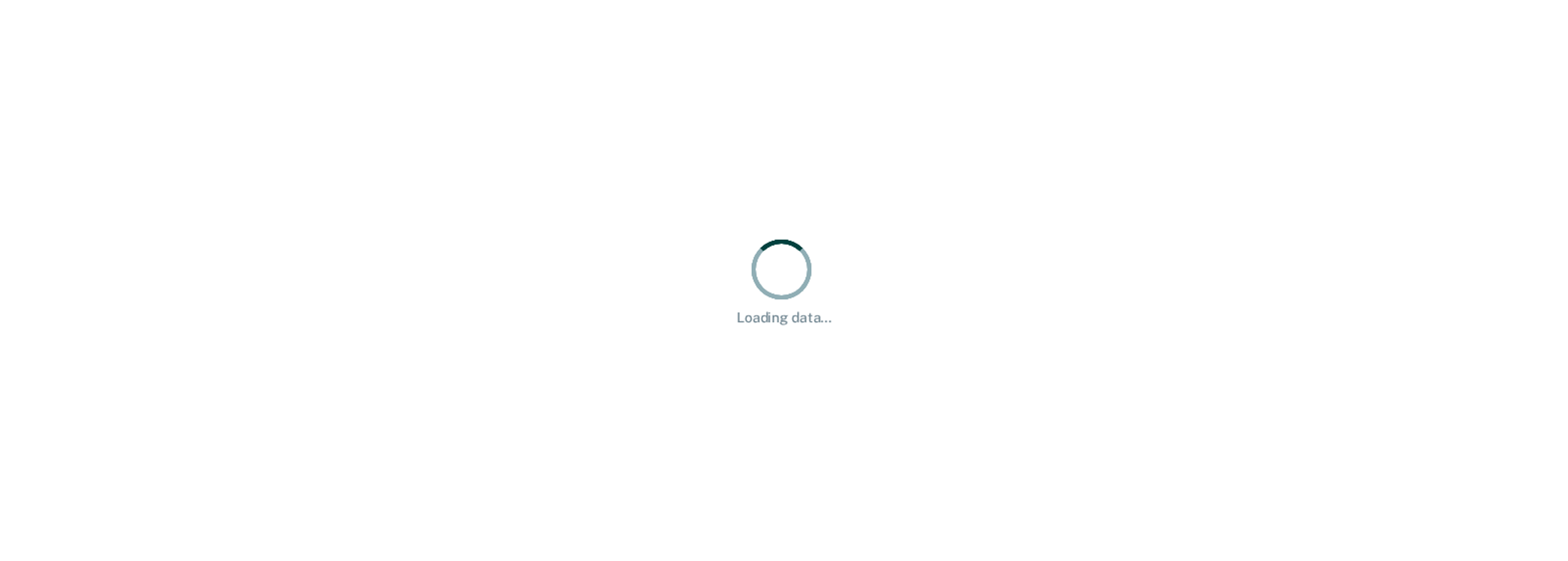 scroll, scrollTop: 0, scrollLeft: 0, axis: both 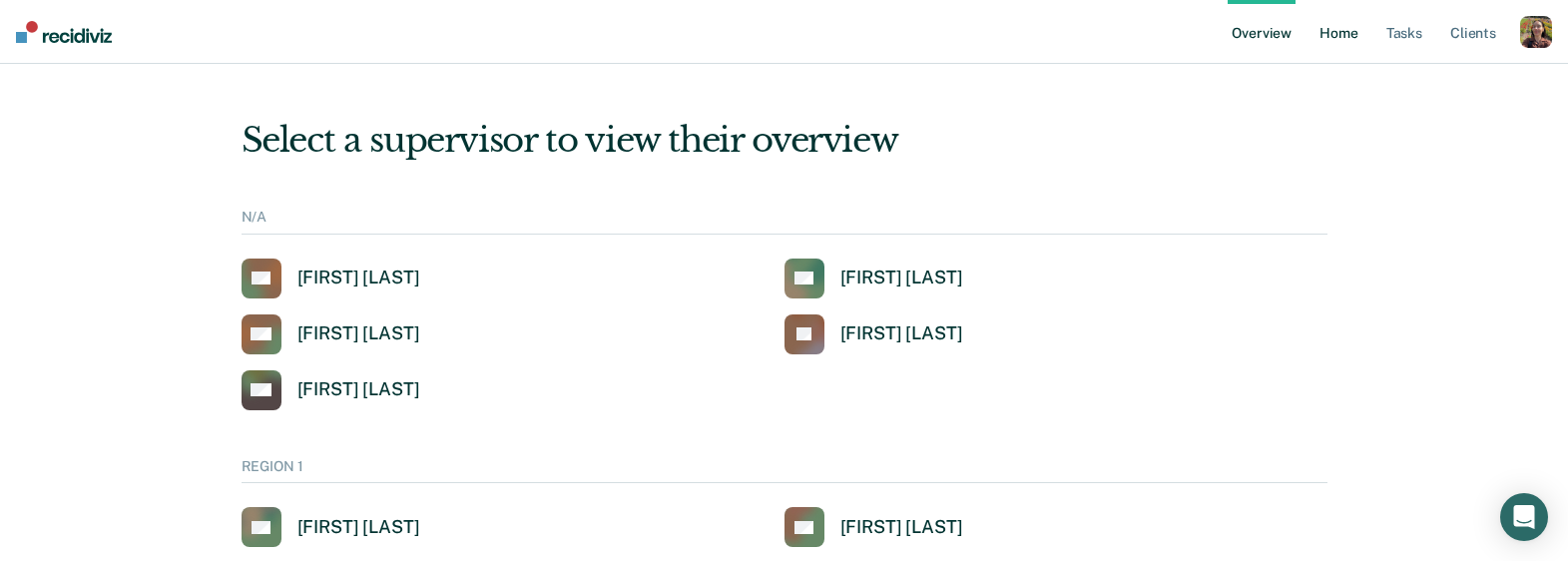 click on "Home" at bounding box center (1338, 32) 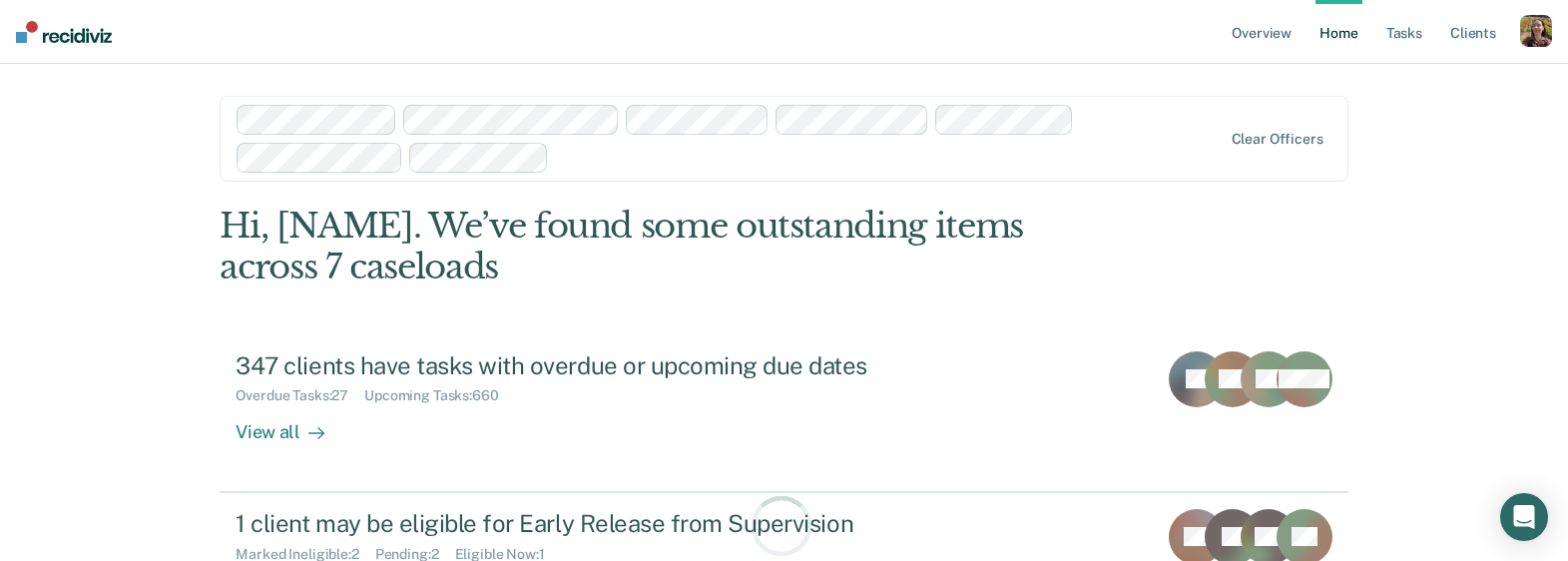 click at bounding box center [889, 157] 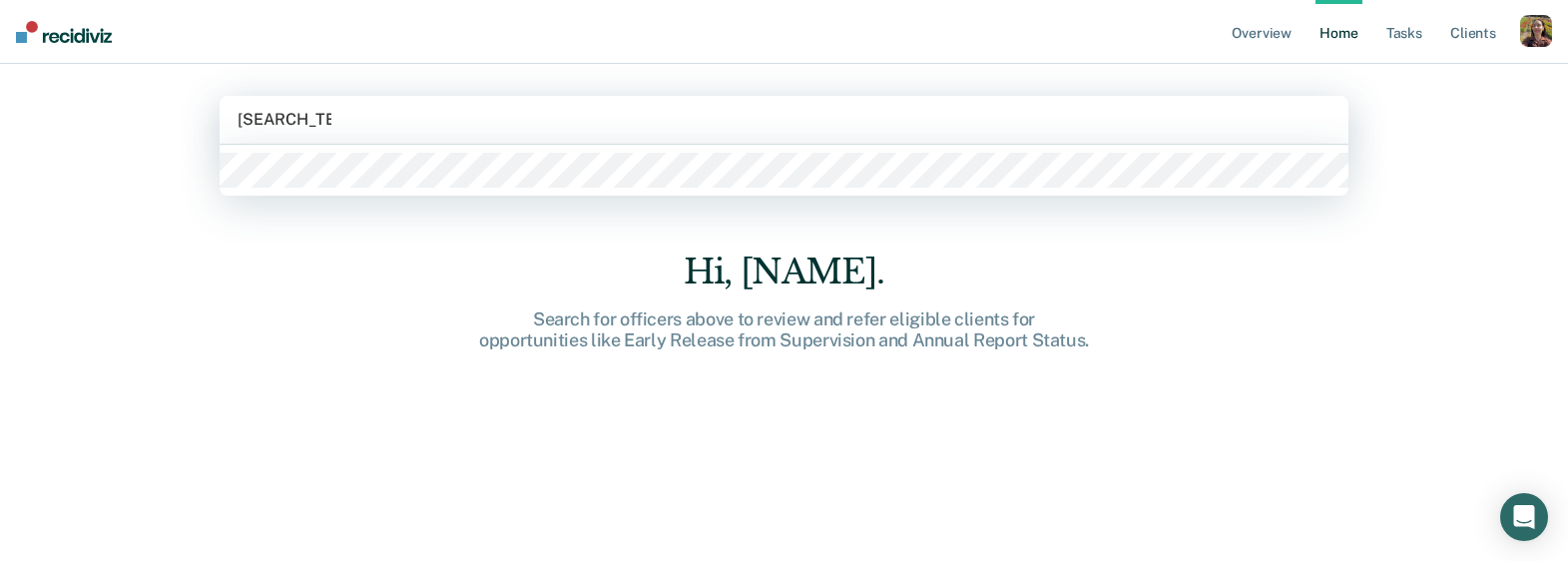 type on "[SEARCH_TERM]" 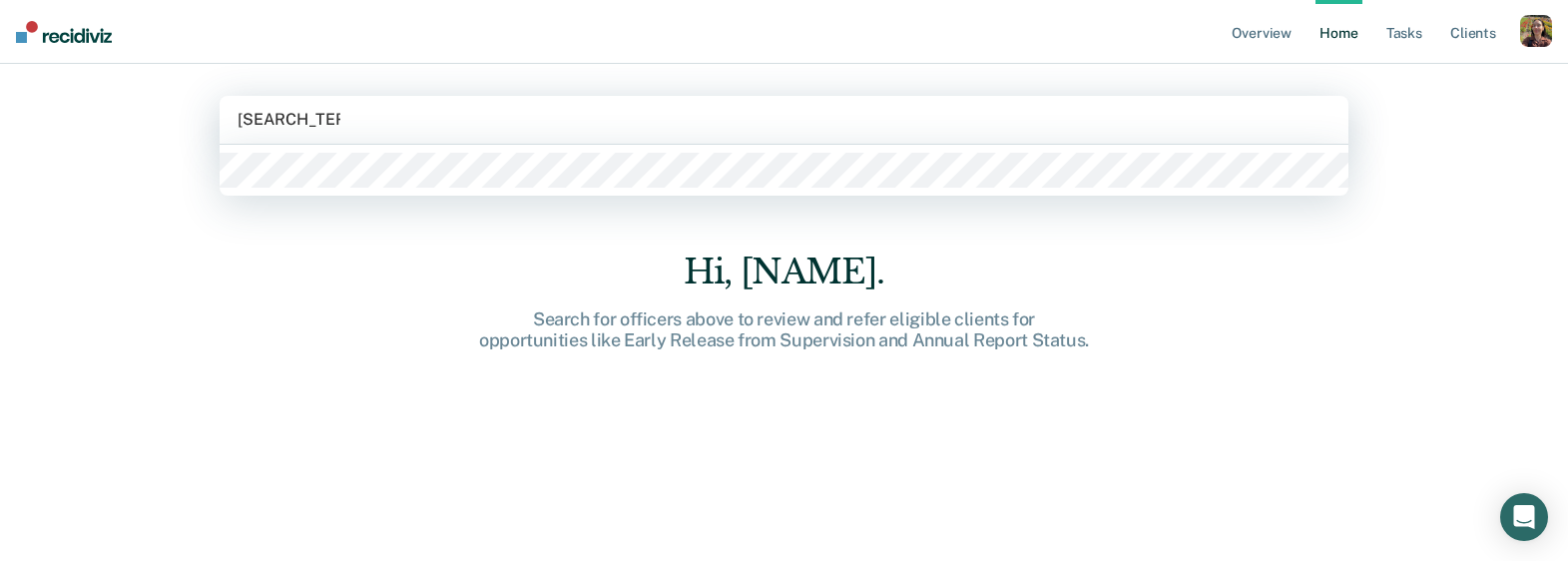 type 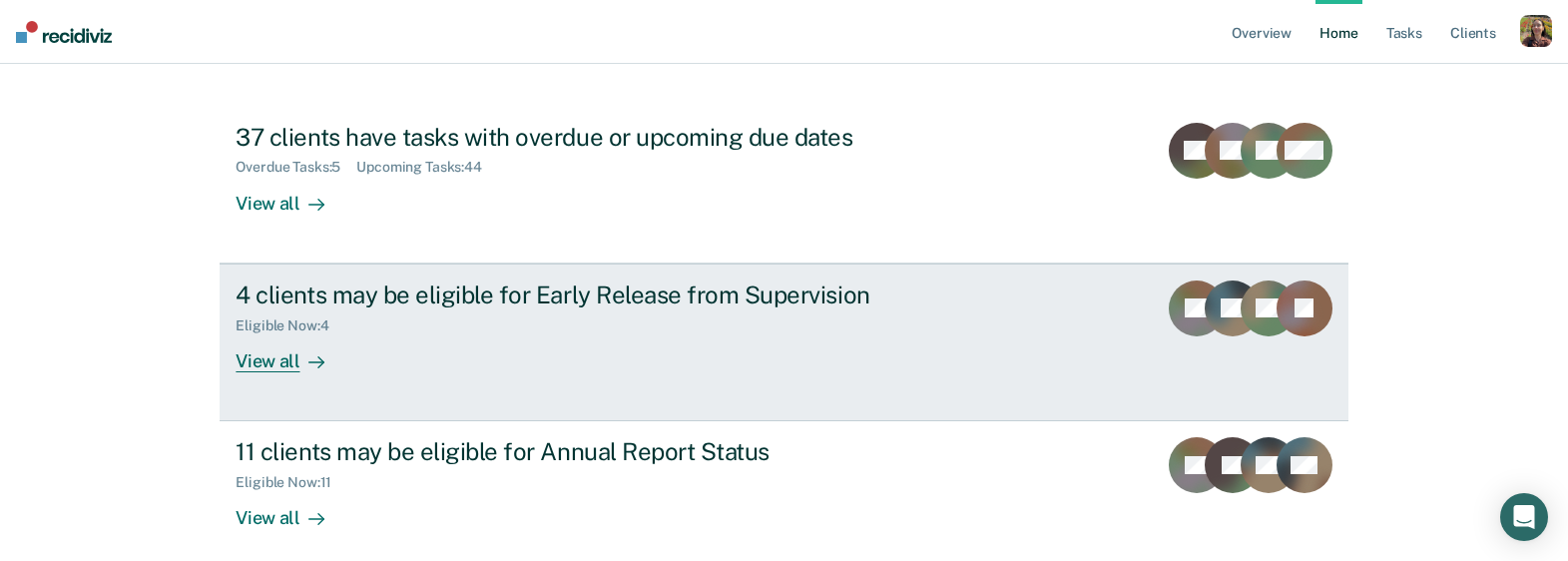 scroll, scrollTop: 208, scrollLeft: 0, axis: vertical 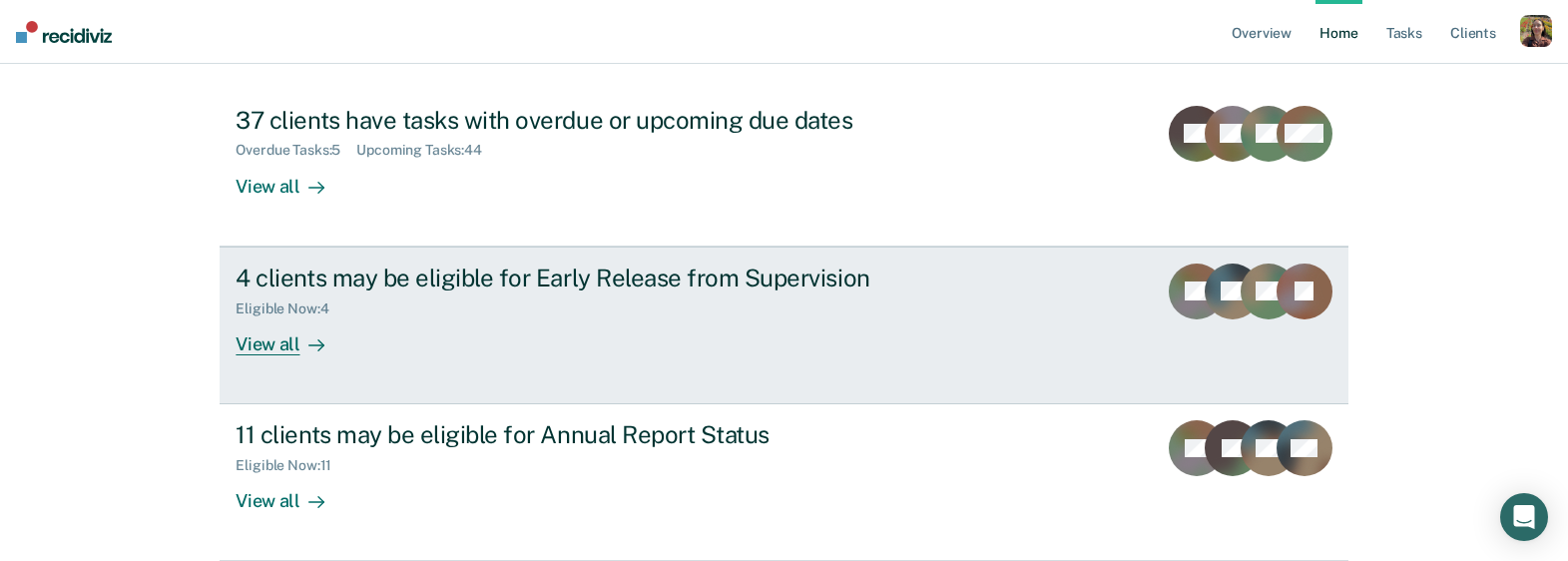 click on "4 clients may be eligible for Early Release from Supervision Eligible Now :  4 View all   DL AT AS RI" at bounding box center [784, 325] 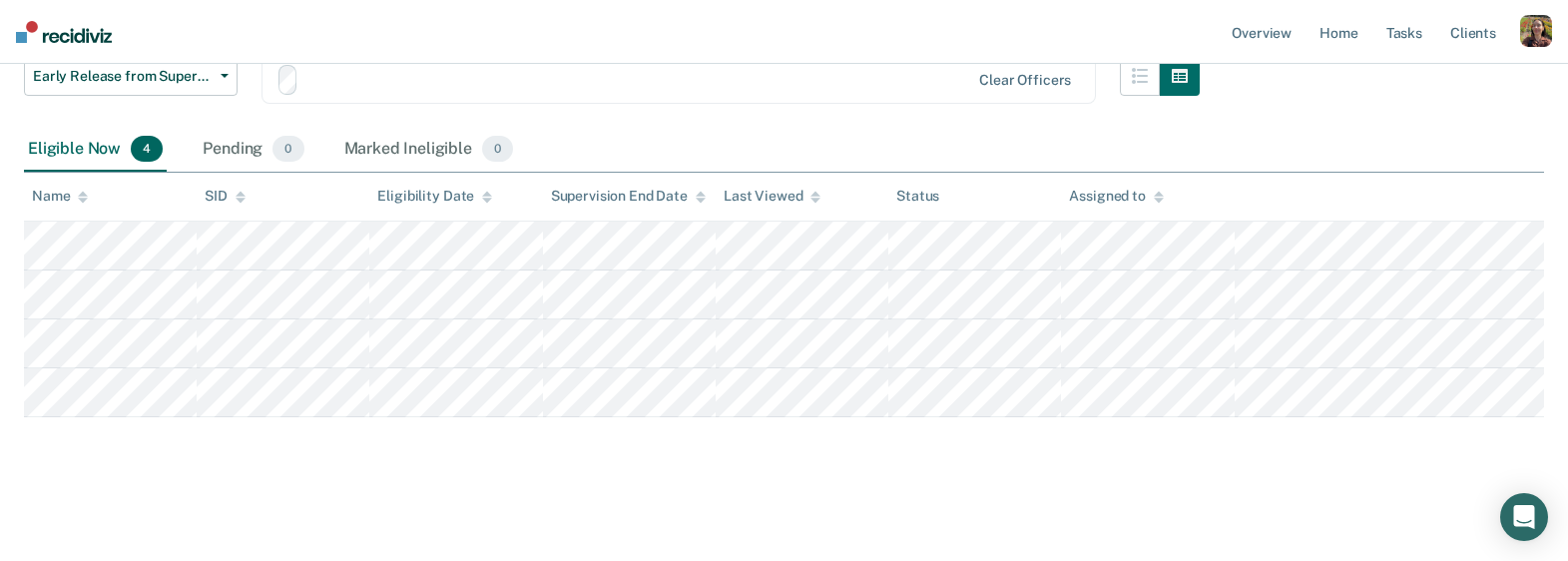 scroll, scrollTop: 0, scrollLeft: 0, axis: both 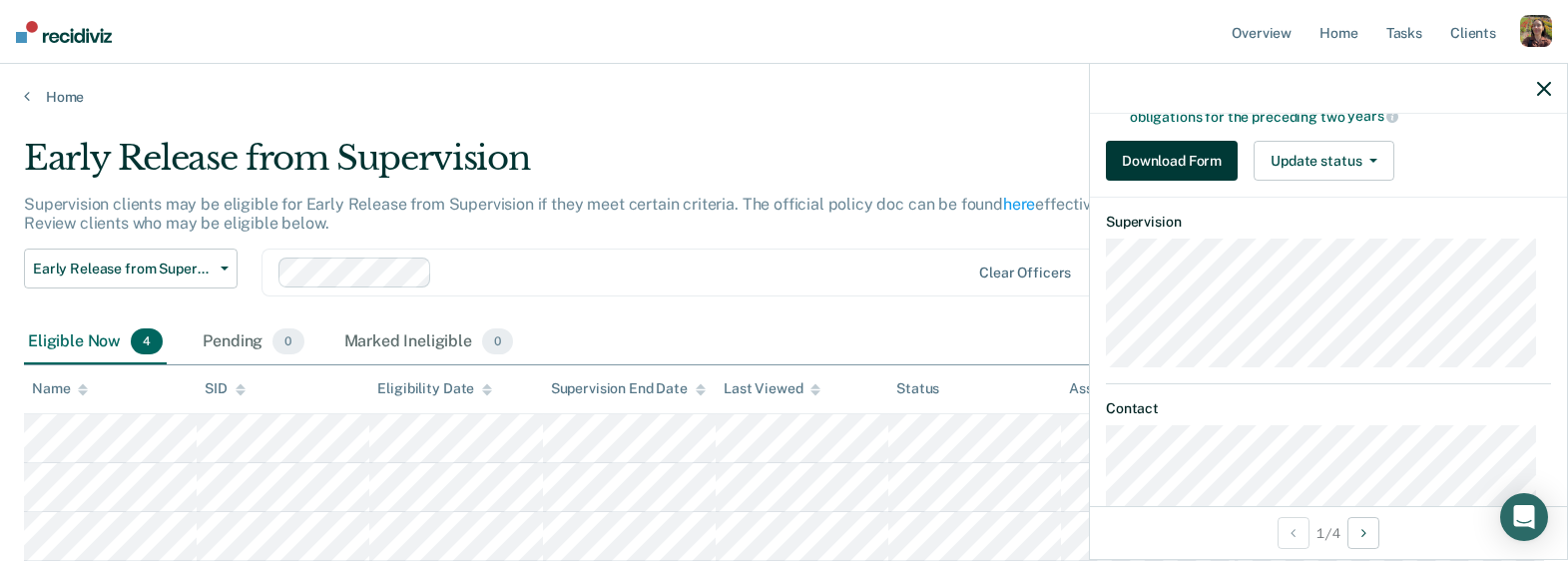 click on "Download Form" at bounding box center [1172, 161] 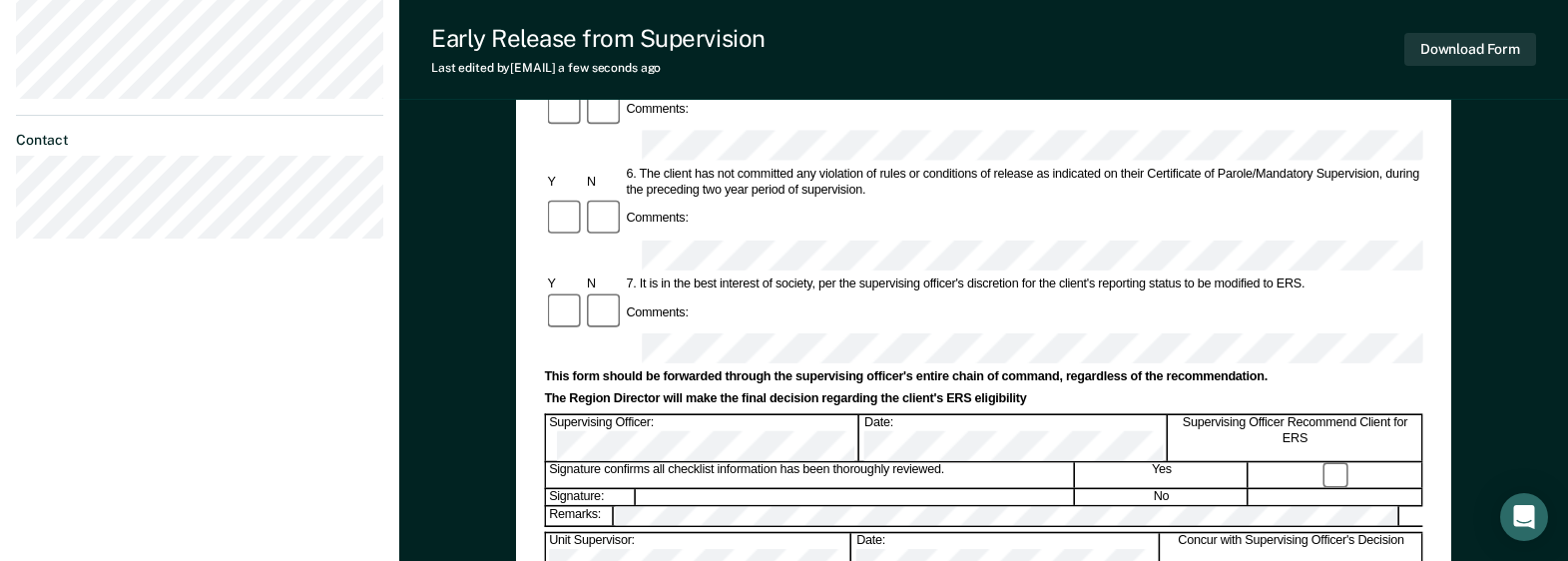 scroll, scrollTop: 740, scrollLeft: 0, axis: vertical 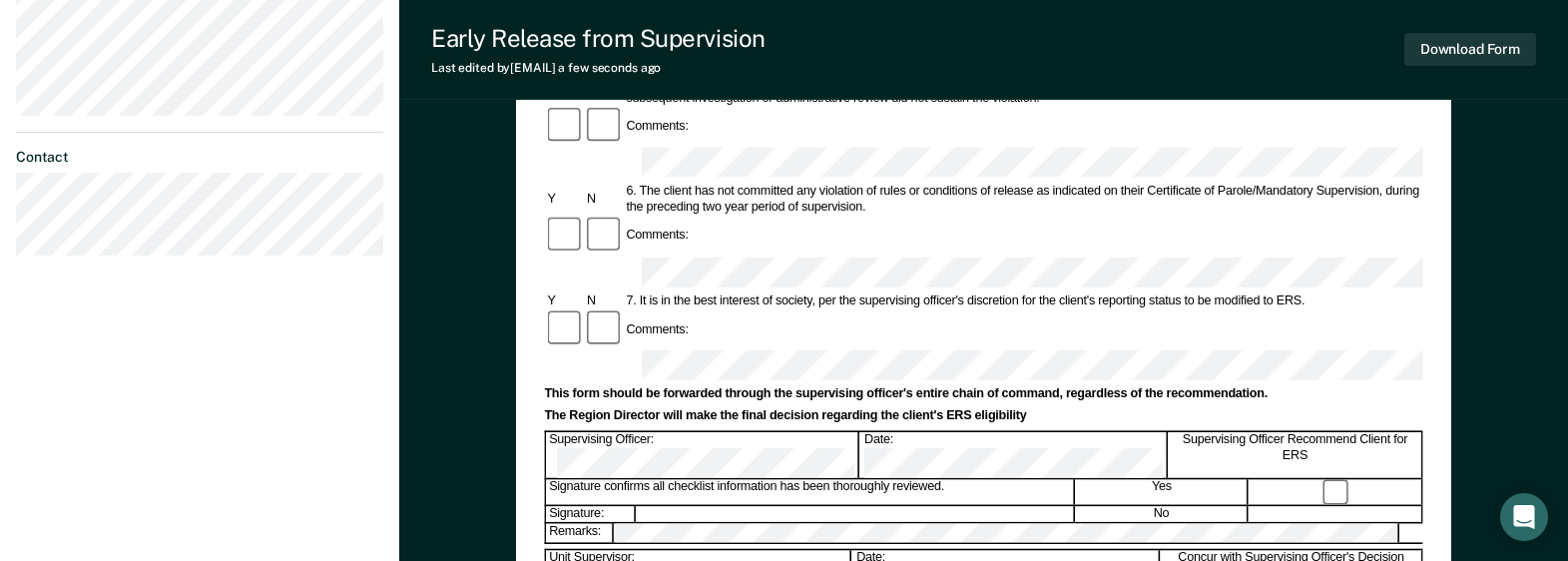 click on "Parole Supervisor:" at bounding box center (702, 676) 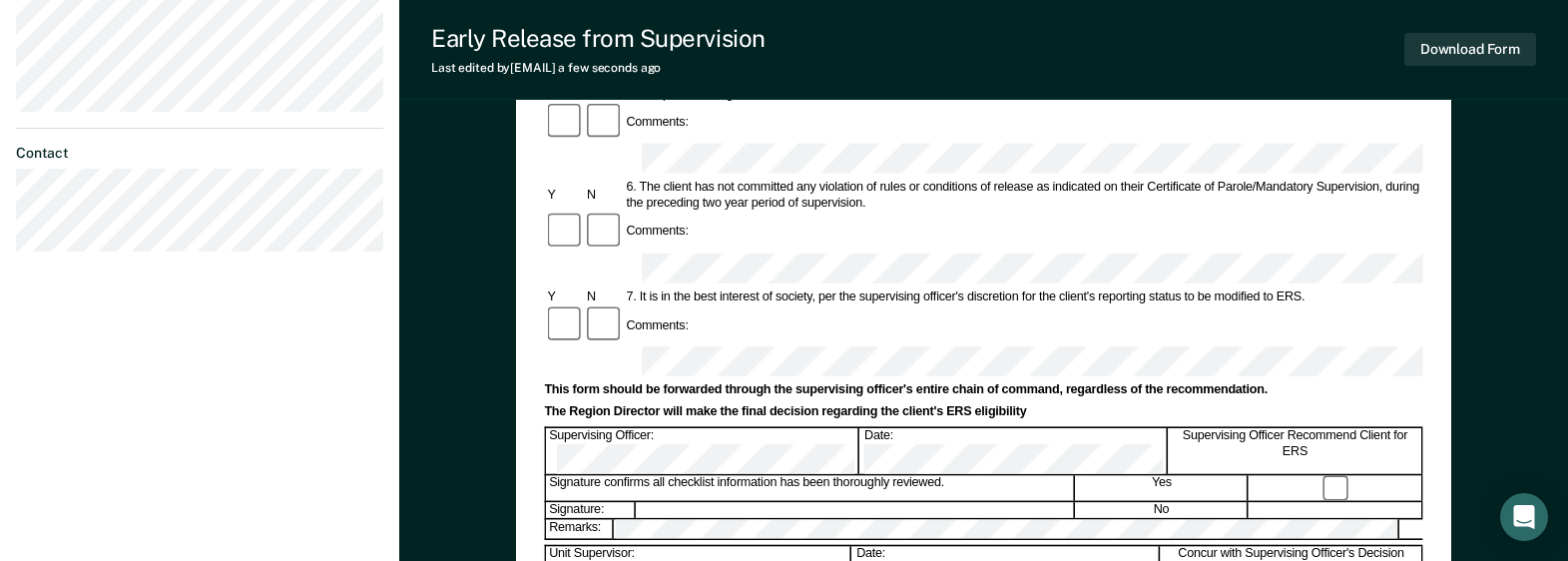 scroll, scrollTop: 740, scrollLeft: 0, axis: vertical 